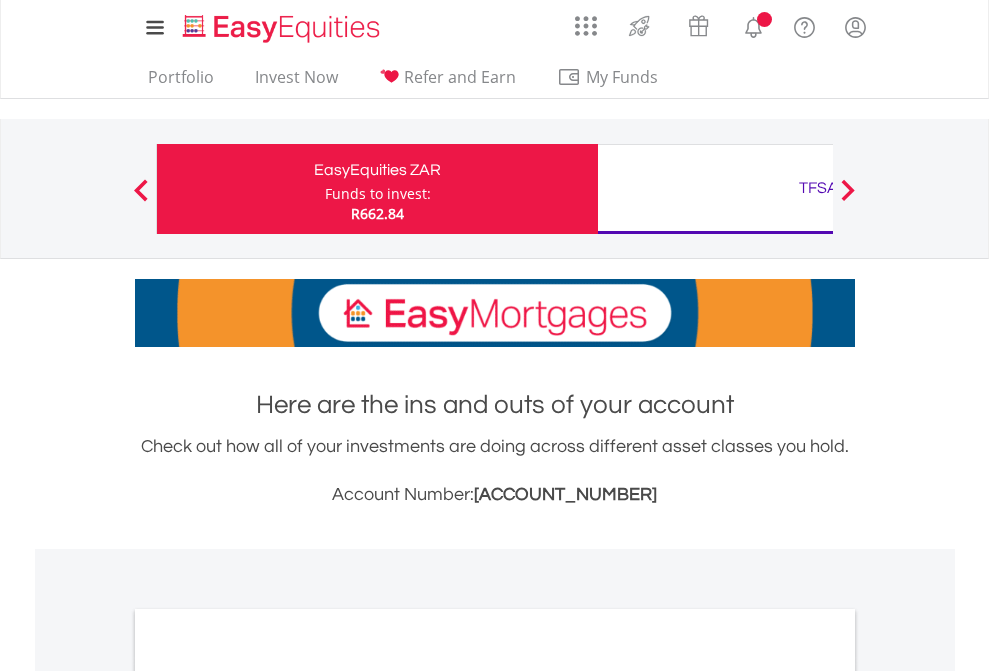 scroll, scrollTop: 0, scrollLeft: 0, axis: both 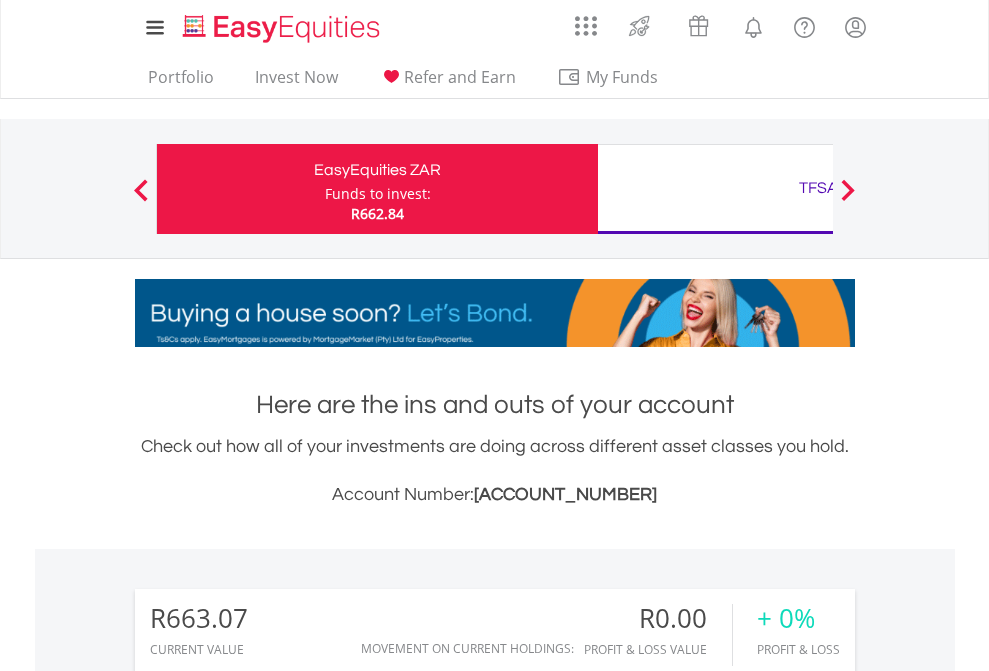 click on "Funds to invest:" at bounding box center [378, 194] 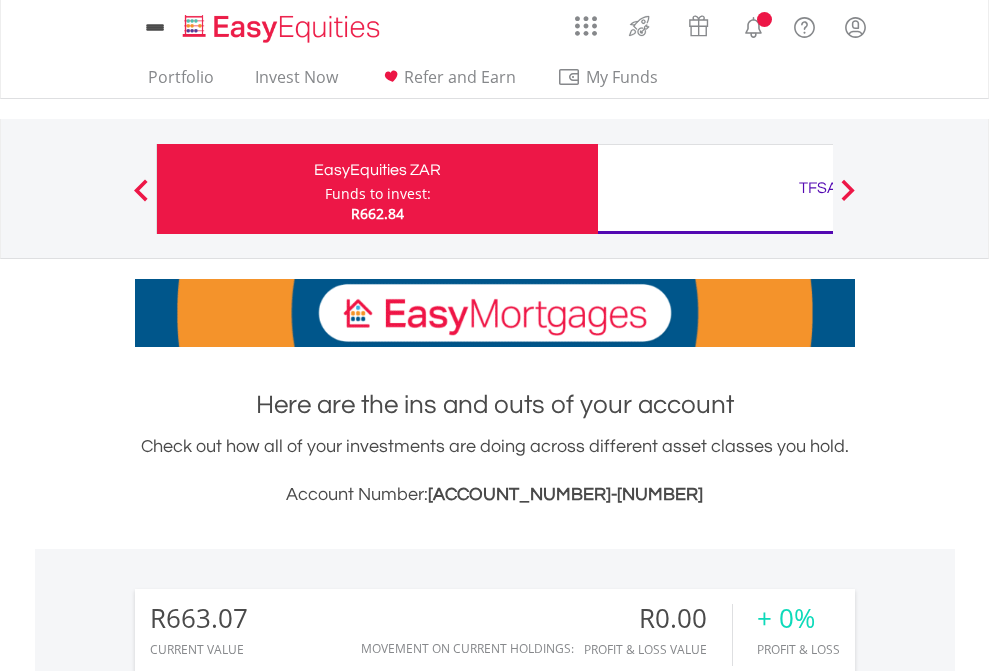 scroll, scrollTop: 0, scrollLeft: 0, axis: both 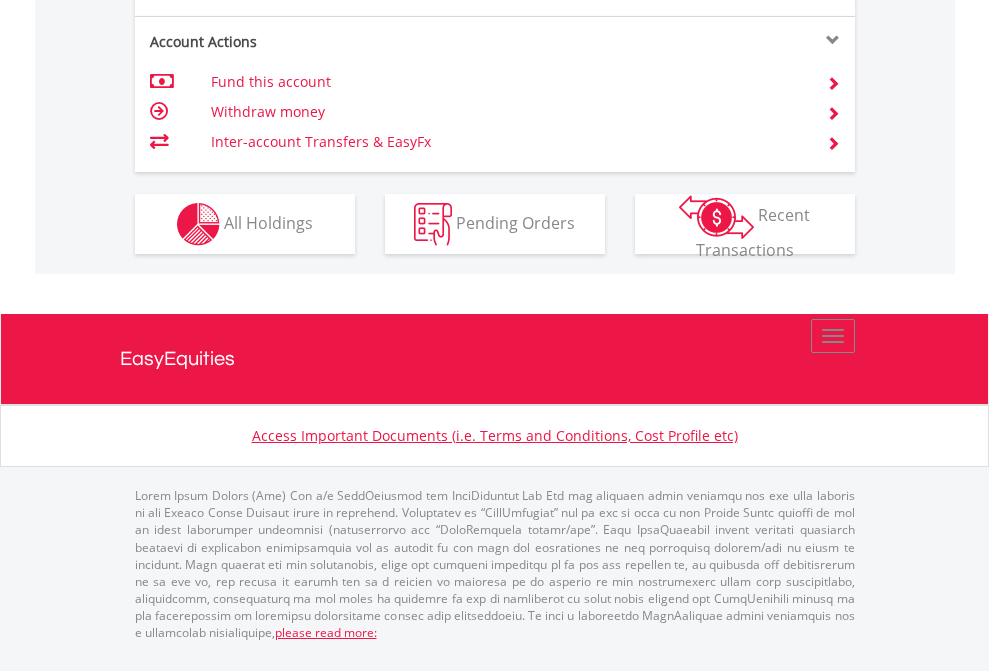 click on "Investment types" at bounding box center (706, -337) 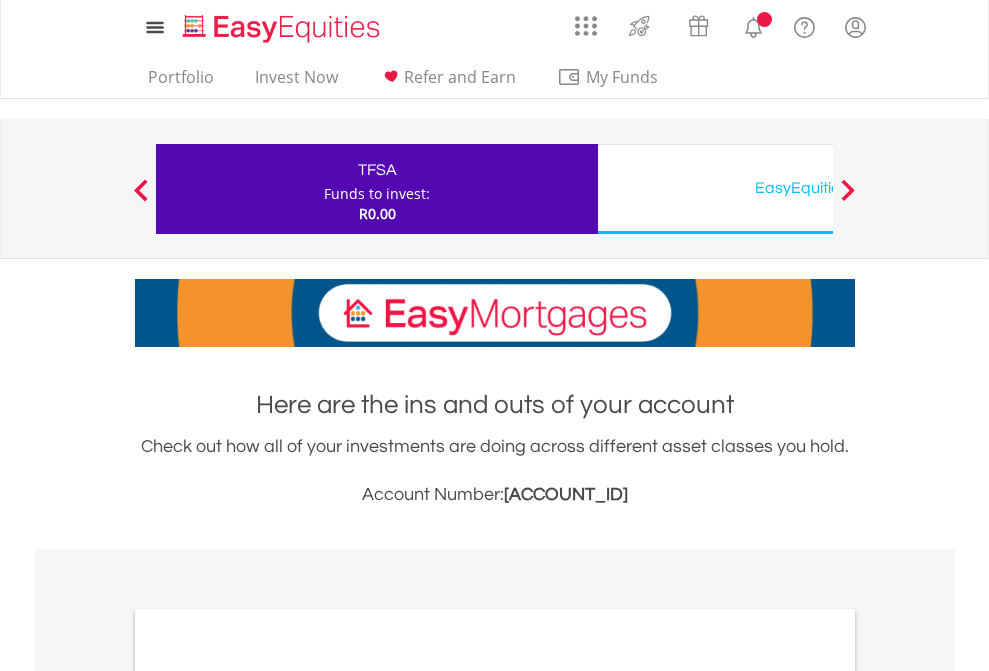scroll, scrollTop: 0, scrollLeft: 0, axis: both 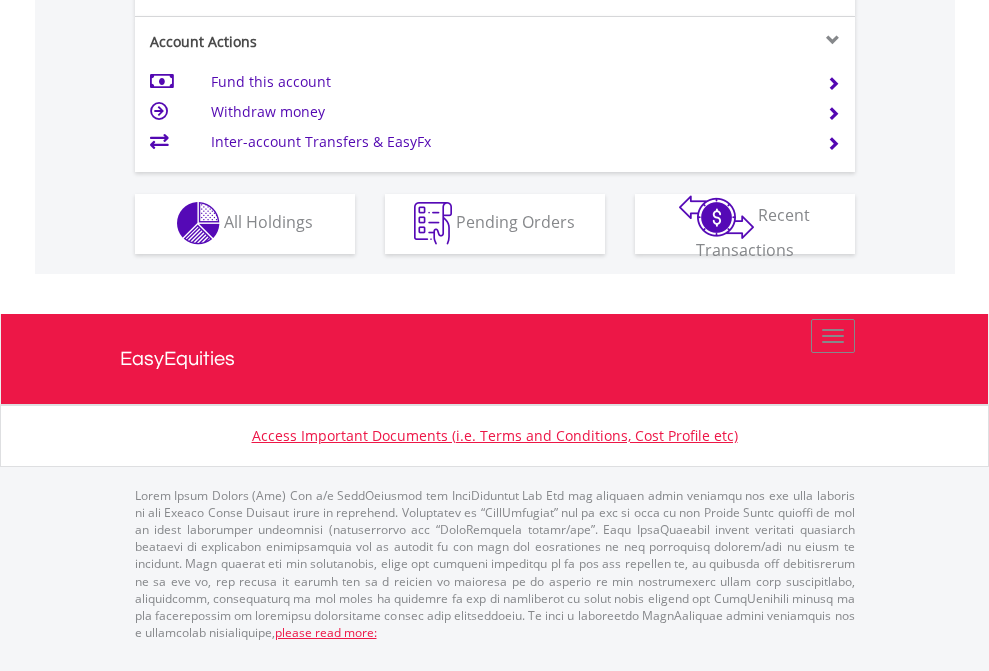 click on "Investment types" at bounding box center [706, -353] 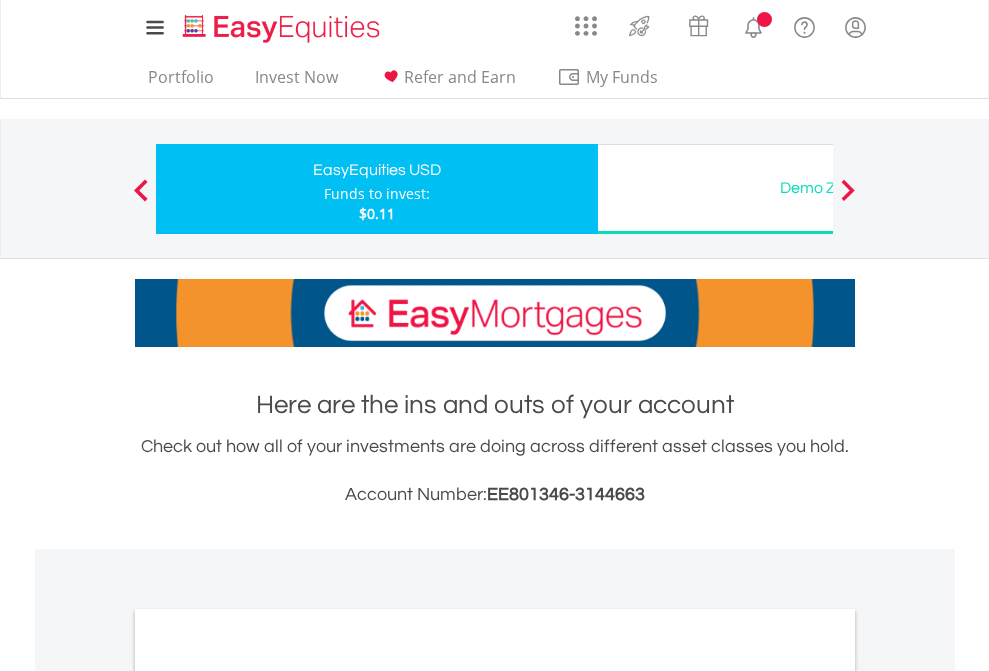 scroll, scrollTop: 0, scrollLeft: 0, axis: both 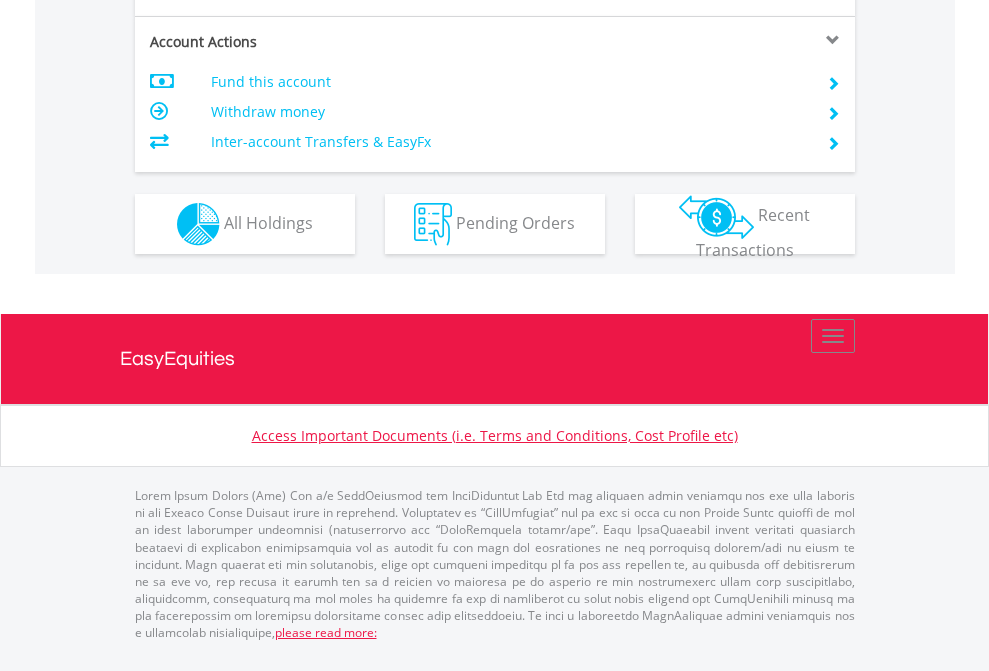 click on "Investment types" at bounding box center (706, -337) 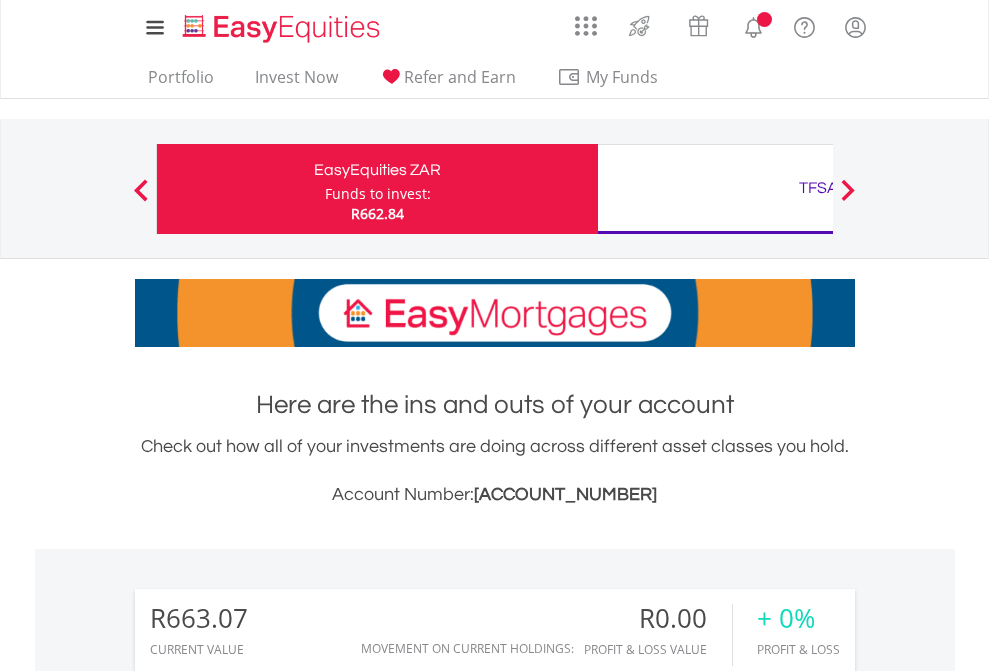 scroll, scrollTop: 1533, scrollLeft: 0, axis: vertical 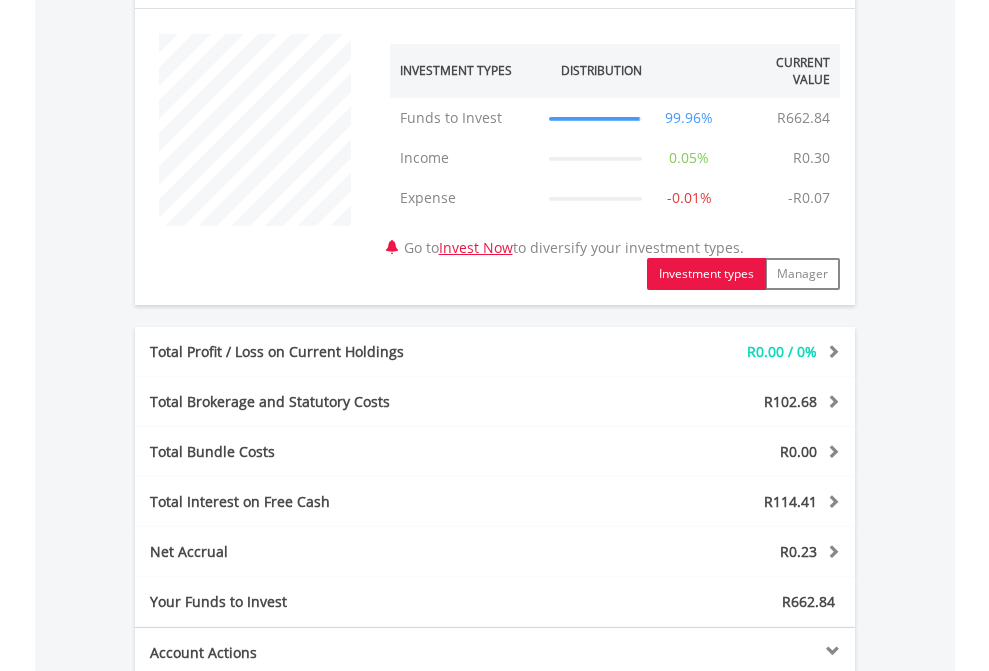 click on "All Holdings" at bounding box center [268, 833] 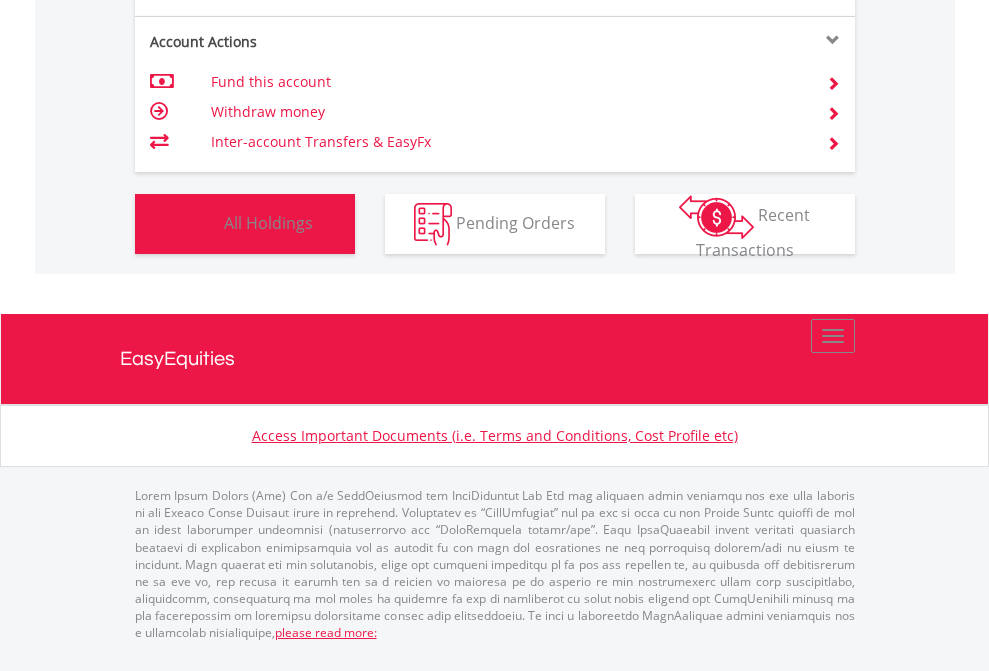 scroll, scrollTop: 999808, scrollLeft: 999687, axis: both 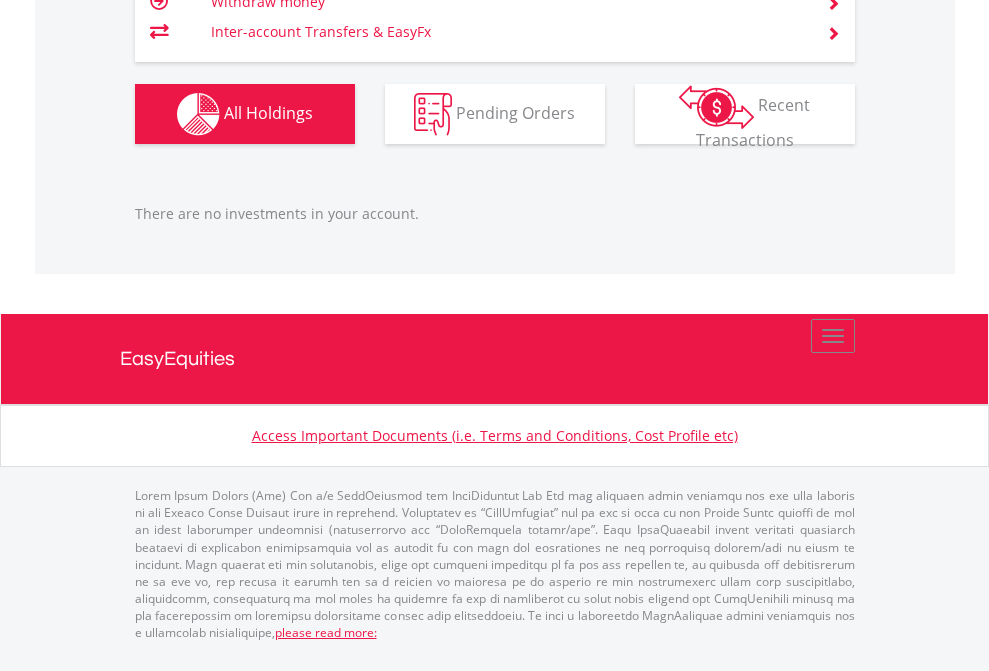 click on "TFSA" at bounding box center (818, -1206) 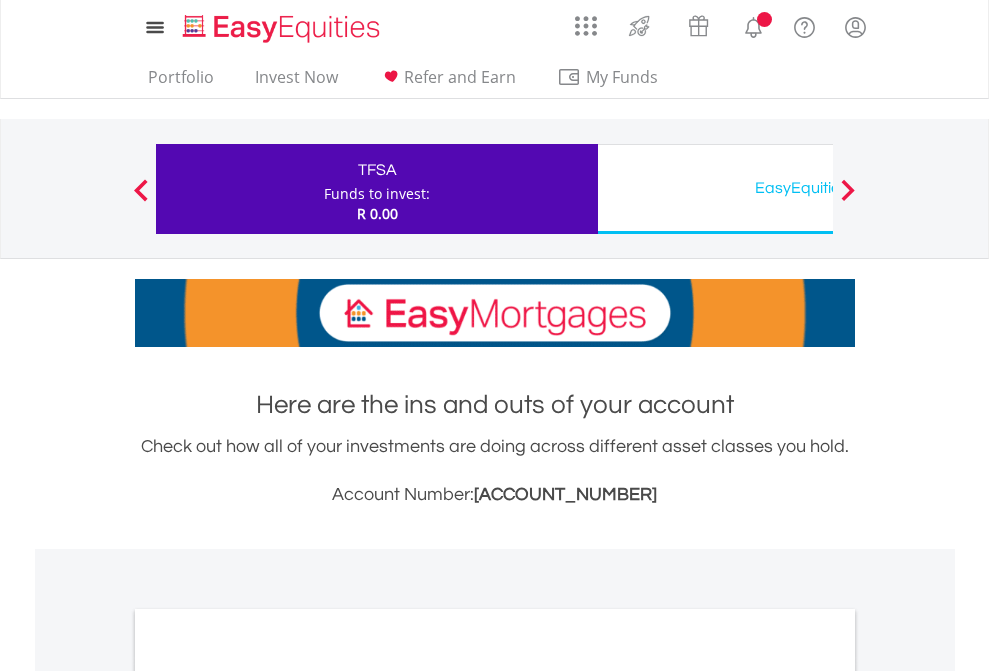 scroll, scrollTop: 0, scrollLeft: 0, axis: both 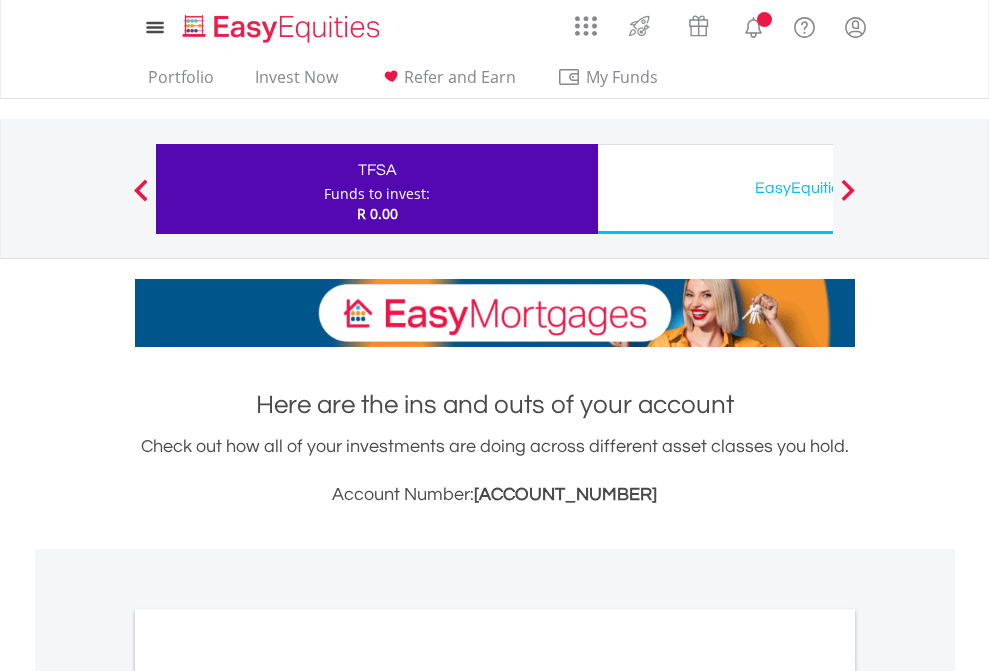 click on "All Holdings" at bounding box center (268, 1096) 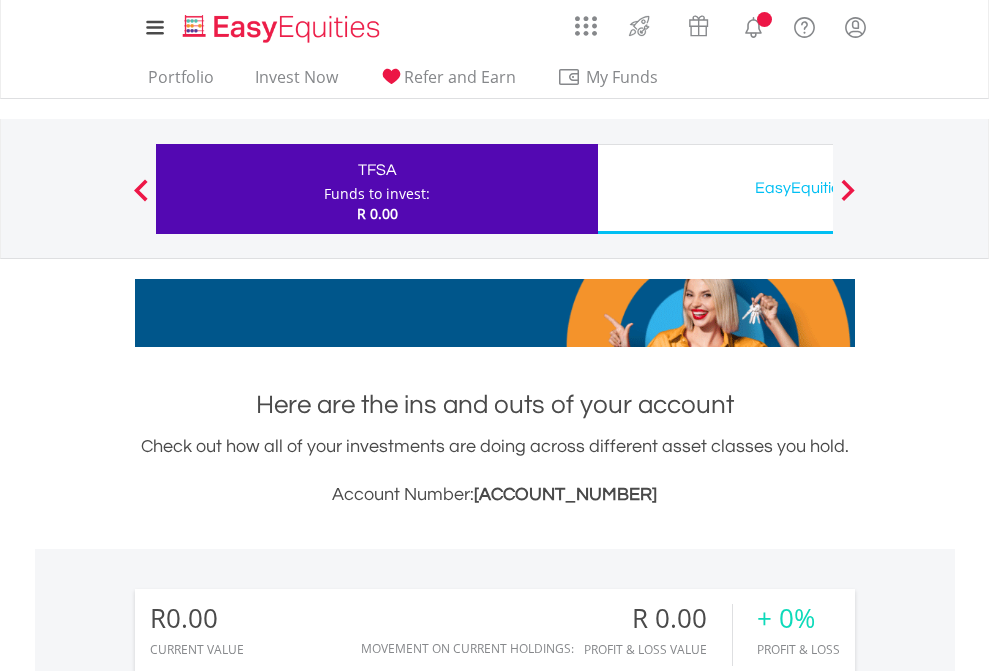 scroll, scrollTop: 1202, scrollLeft: 0, axis: vertical 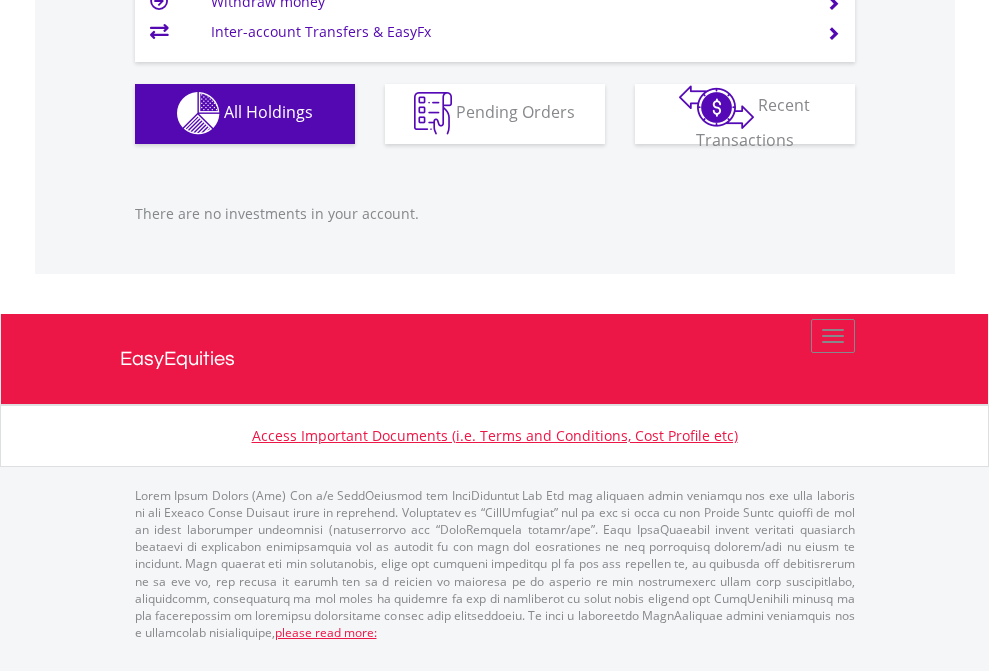 click on "EasyEquities USD" at bounding box center (818, -1142) 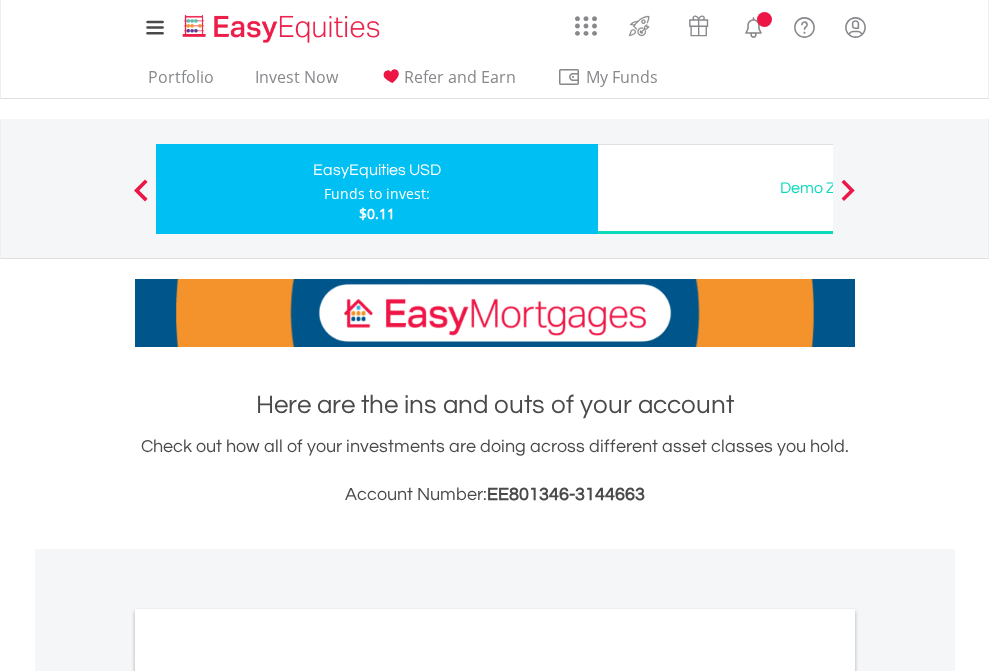 scroll, scrollTop: 1202, scrollLeft: 0, axis: vertical 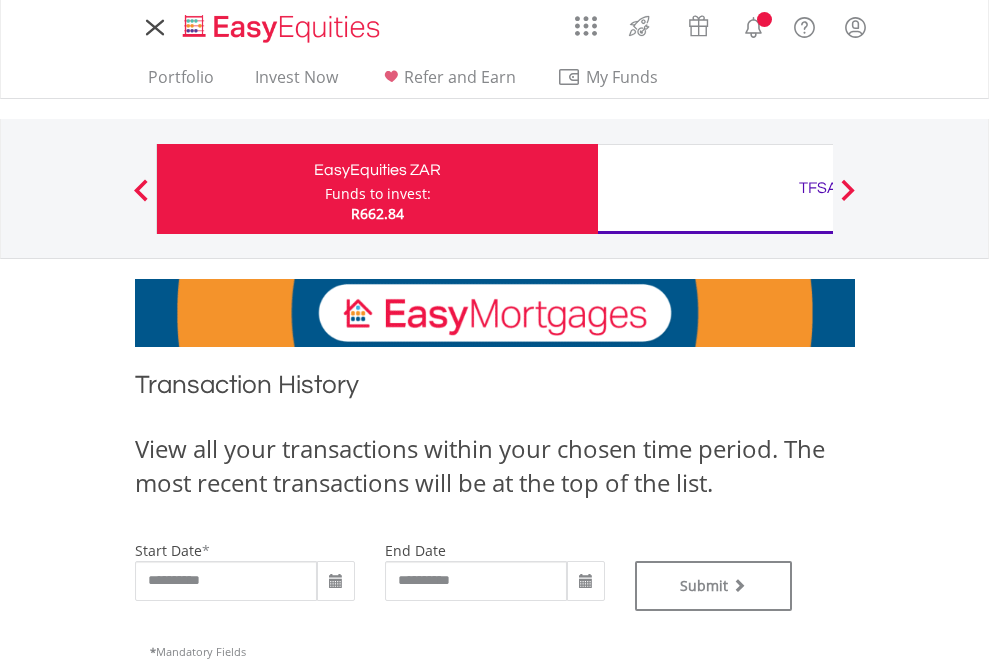type on "**********" 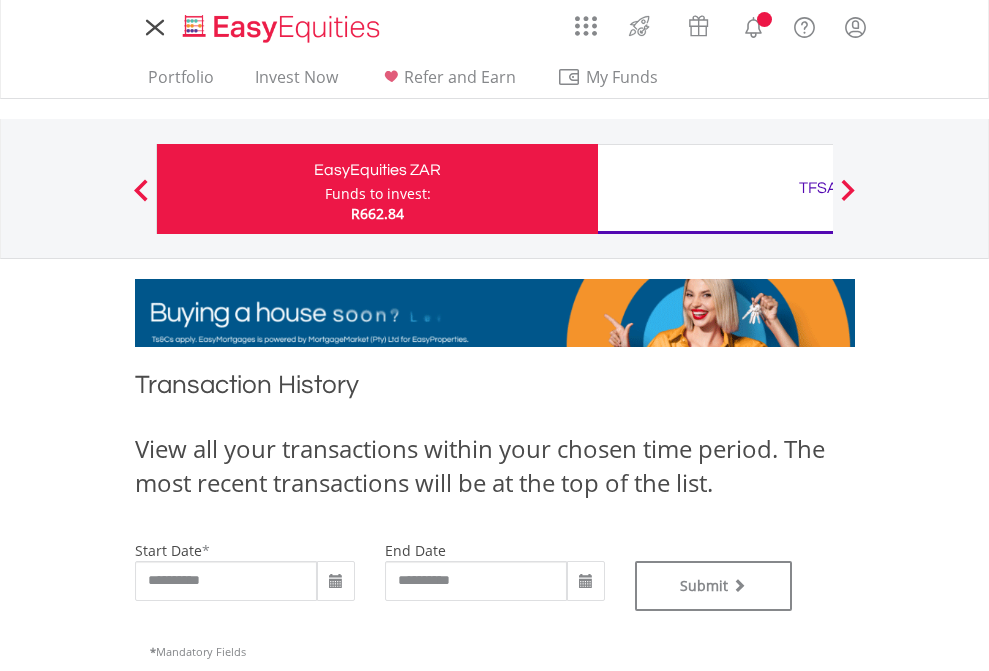 type on "**********" 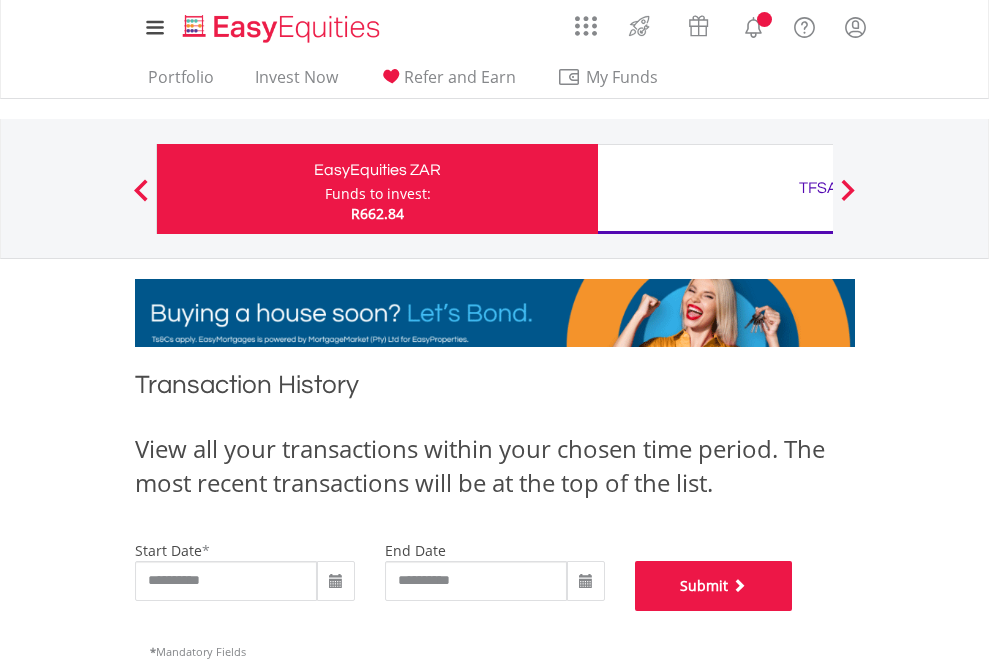 click on "Submit" at bounding box center (714, 586) 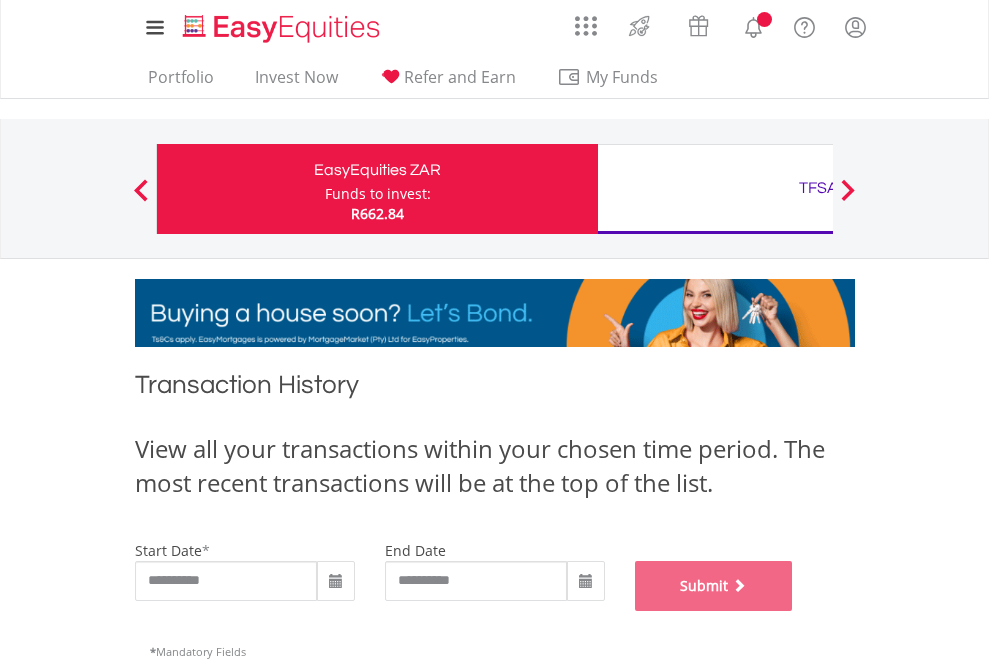 scroll, scrollTop: 811, scrollLeft: 0, axis: vertical 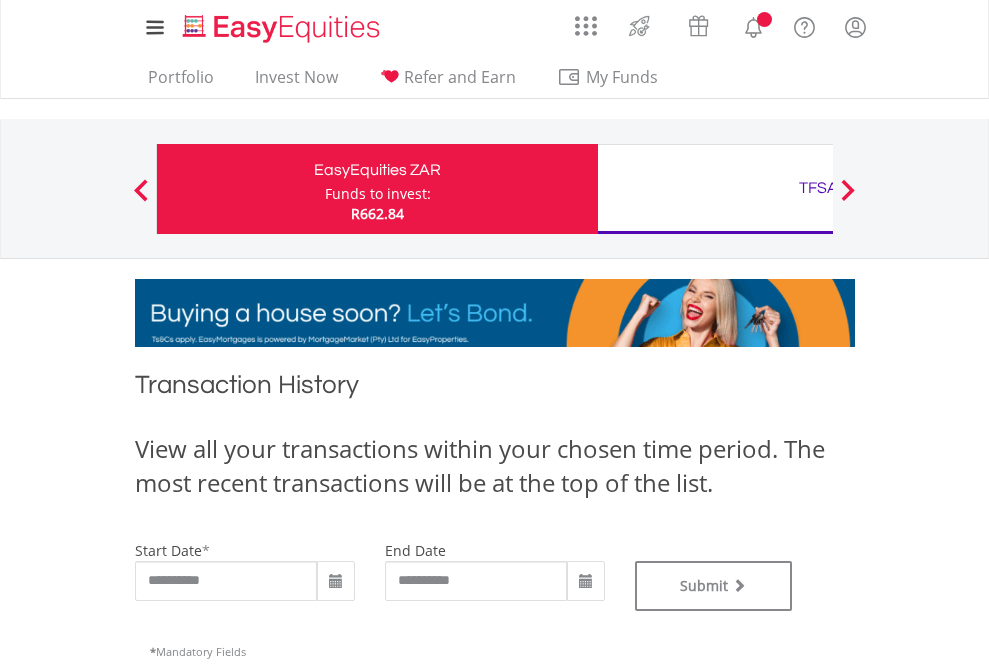 click on "TFSA" at bounding box center (818, 188) 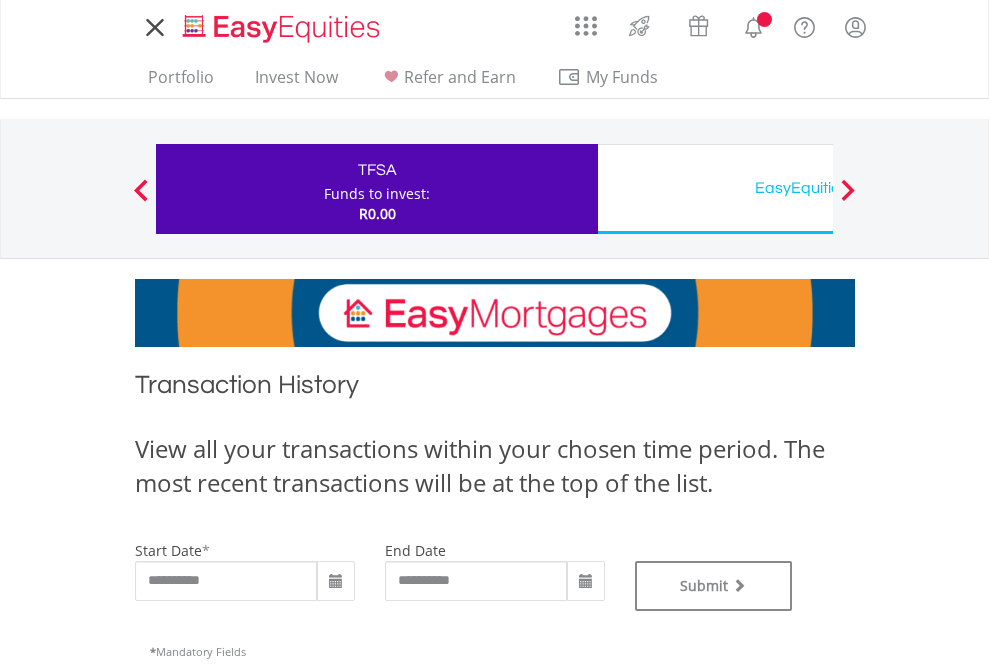 scroll, scrollTop: 0, scrollLeft: 0, axis: both 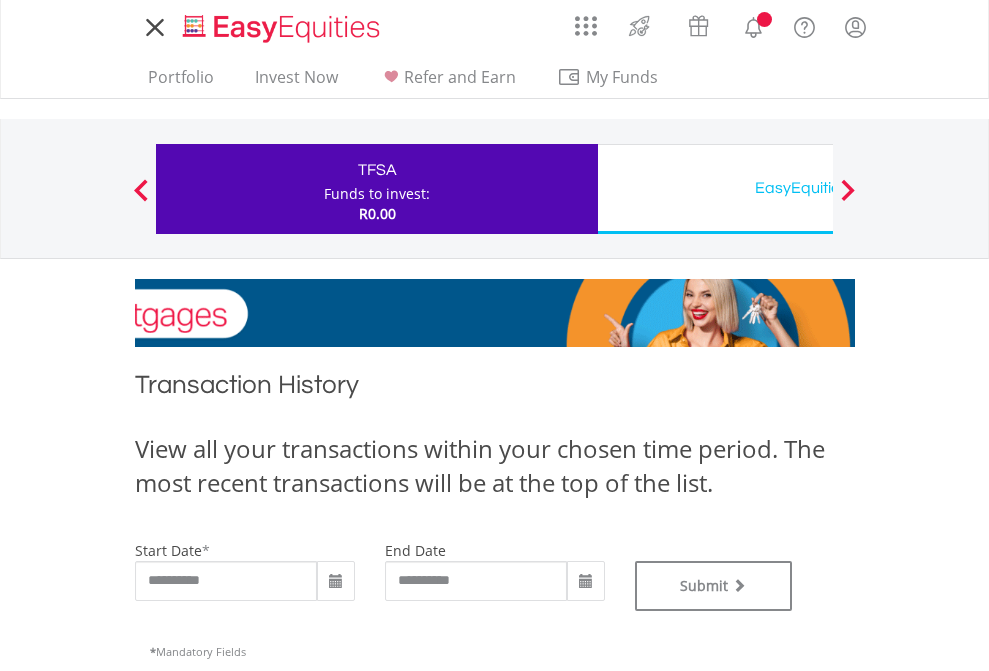 type on "**********" 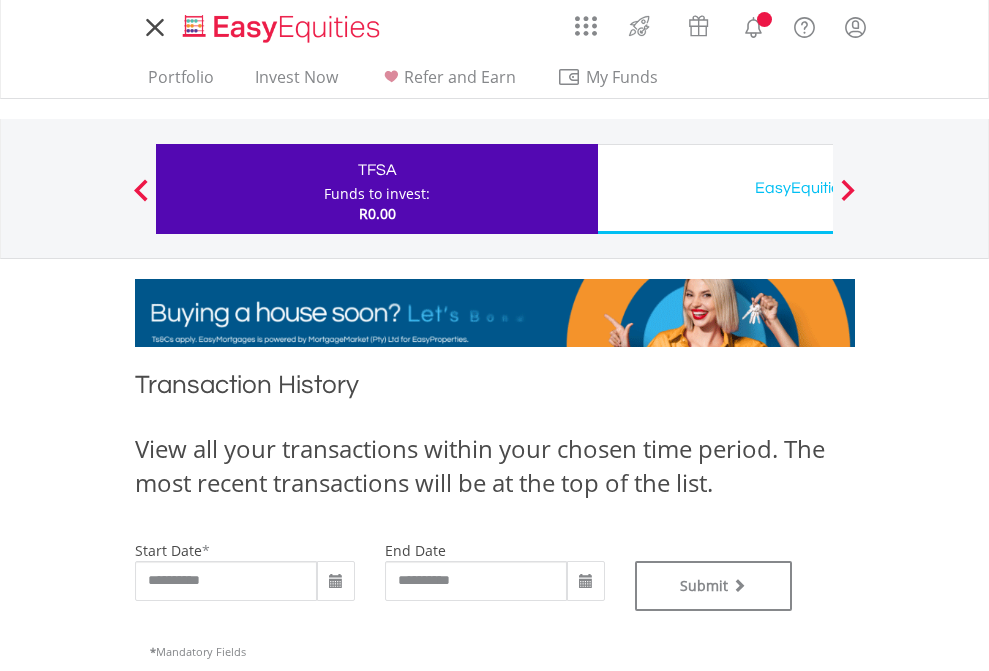 type on "**********" 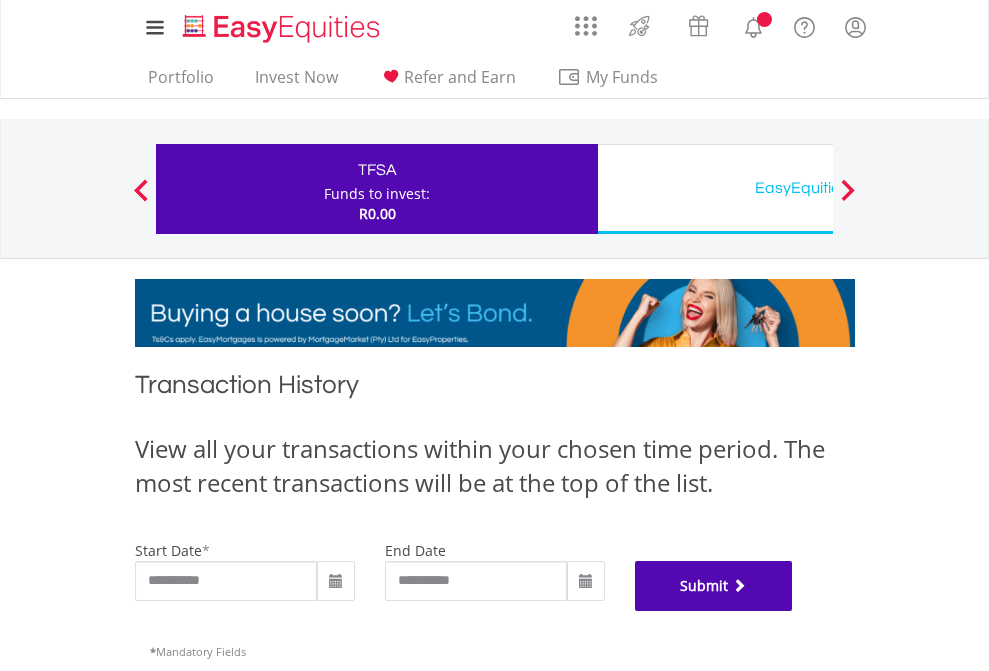 click on "Submit" at bounding box center (714, 586) 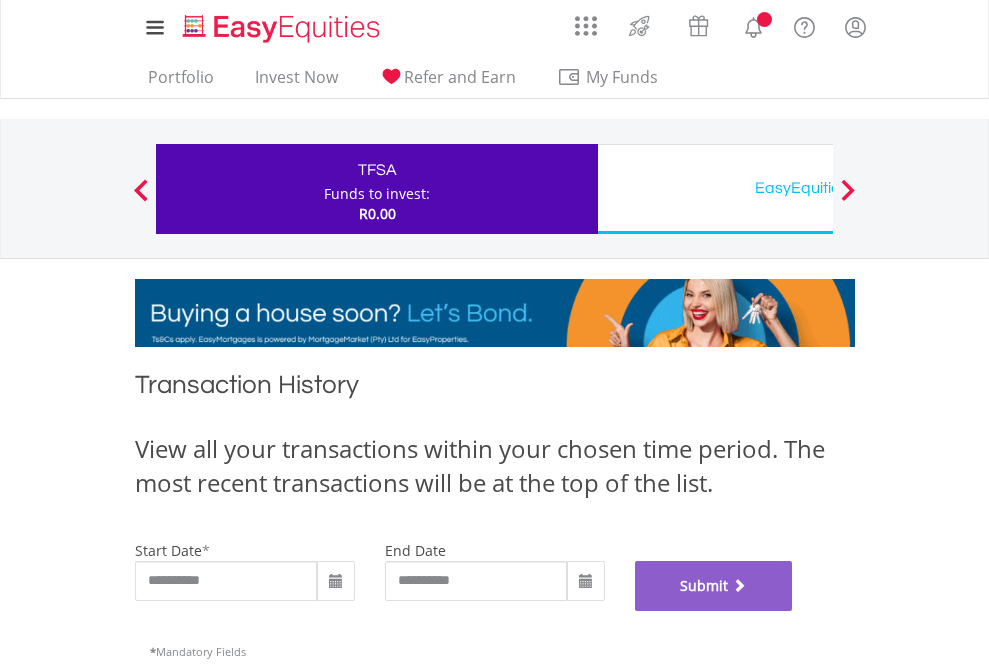 scroll, scrollTop: 811, scrollLeft: 0, axis: vertical 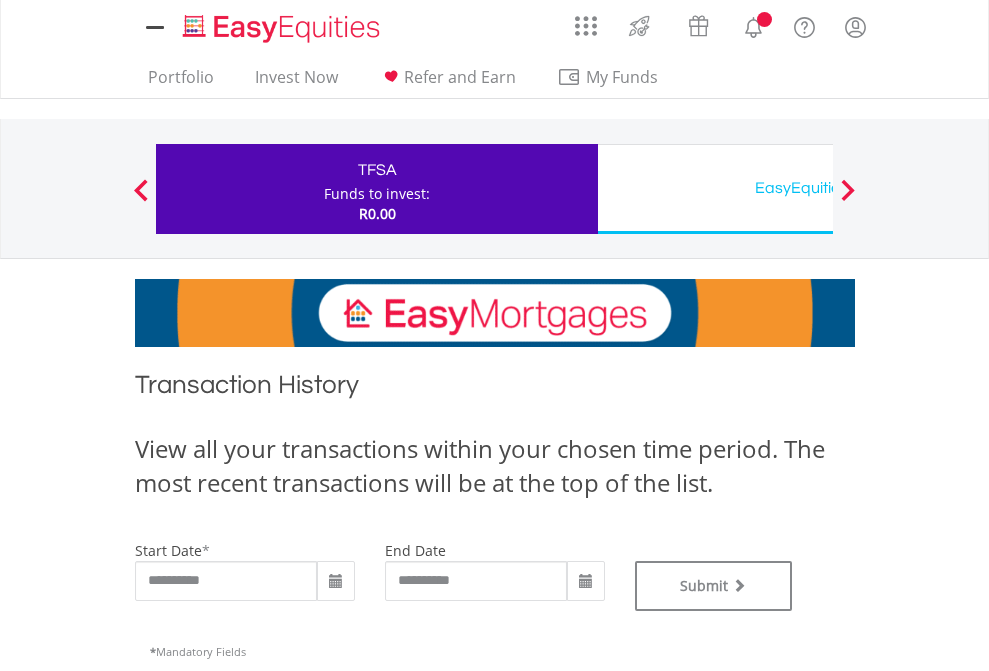 click on "EasyEquities USD" at bounding box center (818, 188) 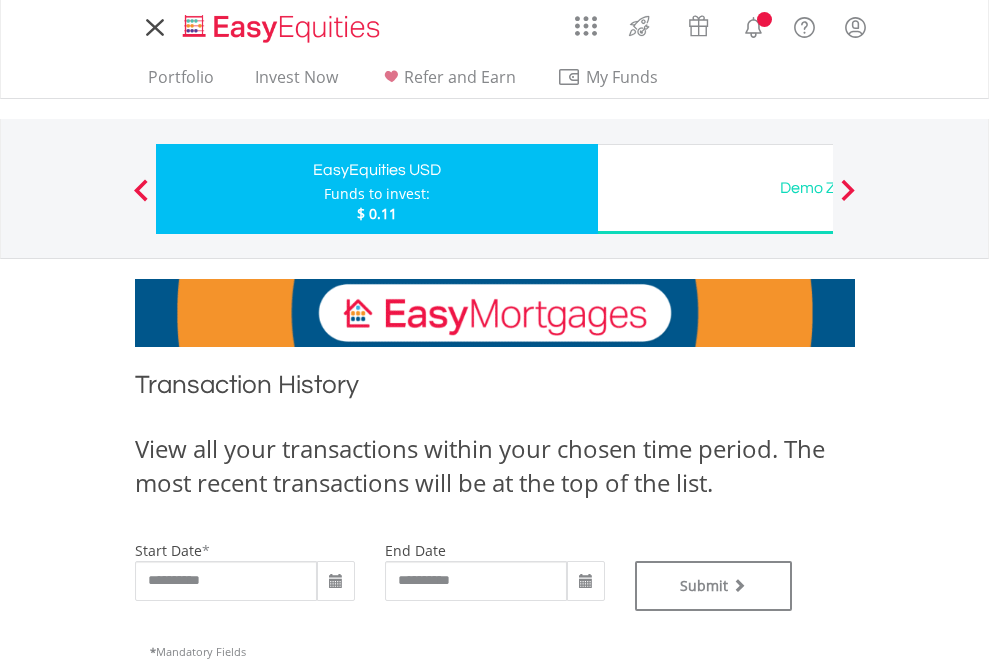 scroll, scrollTop: 0, scrollLeft: 0, axis: both 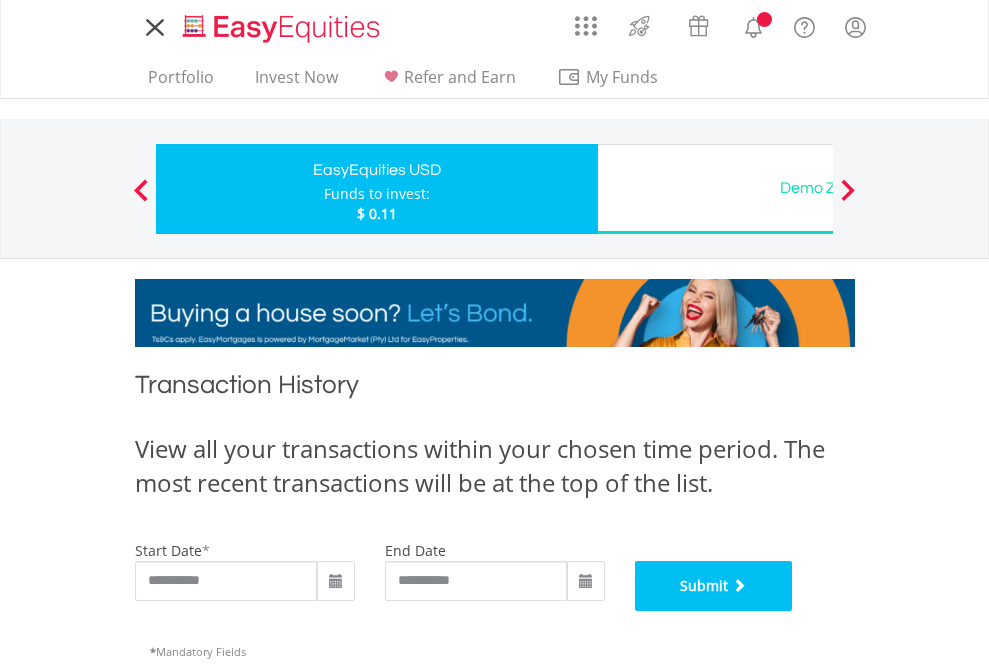 click on "Submit" at bounding box center (714, 586) 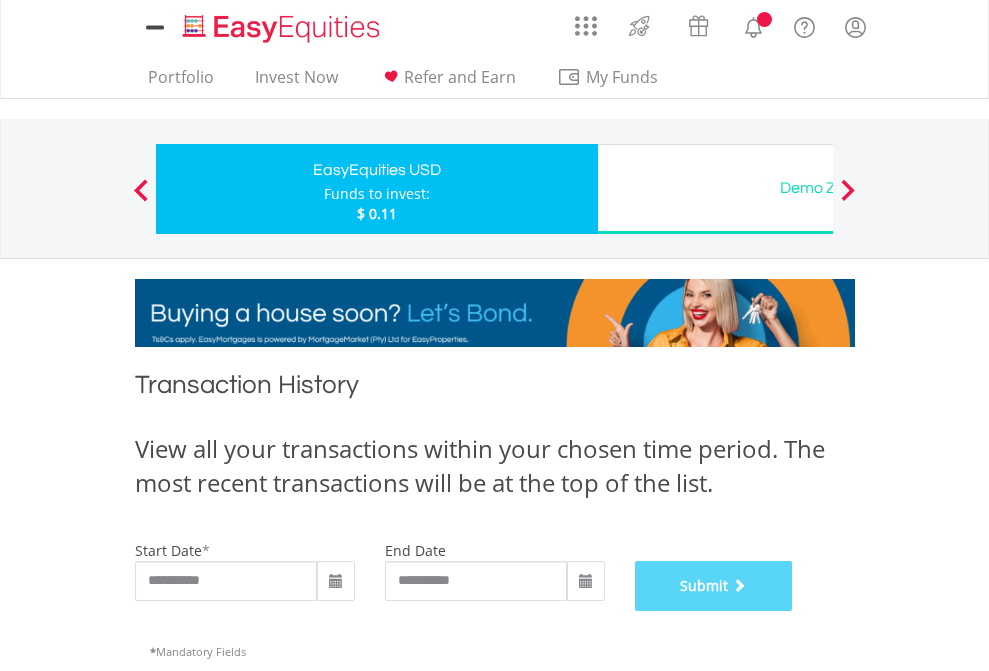 scroll, scrollTop: 811, scrollLeft: 0, axis: vertical 